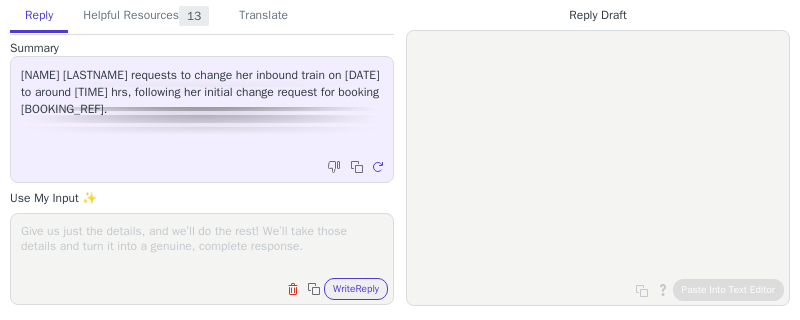 scroll, scrollTop: 0, scrollLeft: 0, axis: both 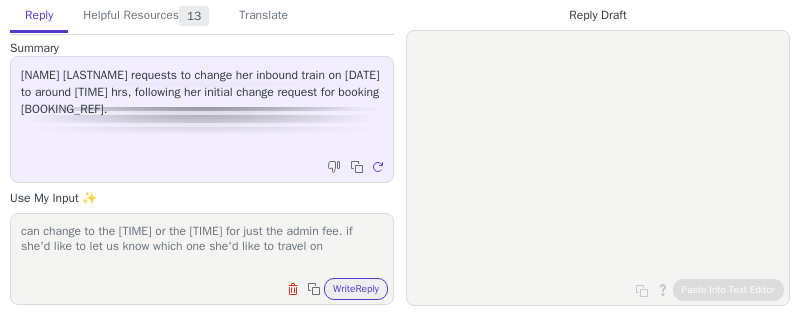 type on "can change to the 11:48 or the 12:13 for just the admin fee. if she'd like to let us know which one she'd like to travel on" 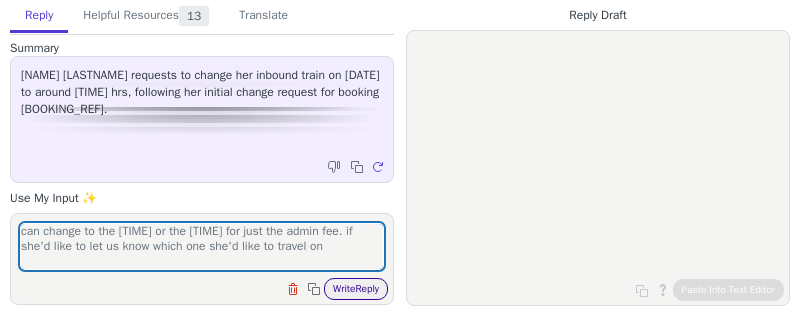 click on "Write  Reply" at bounding box center (356, 289) 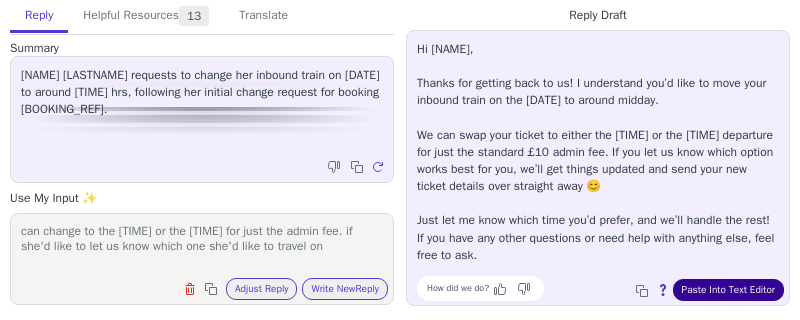click on "Paste Into Text Editor" at bounding box center (728, 290) 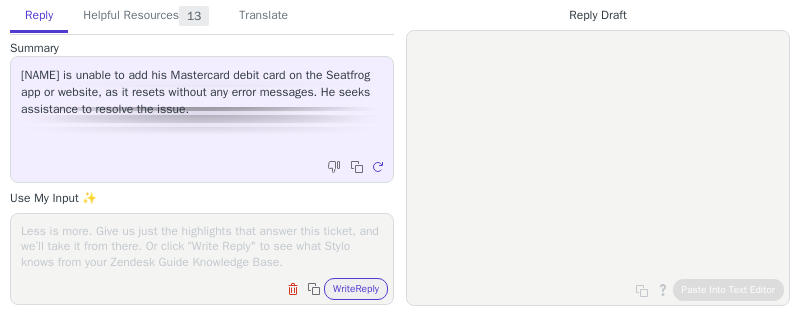 scroll, scrollTop: 0, scrollLeft: 0, axis: both 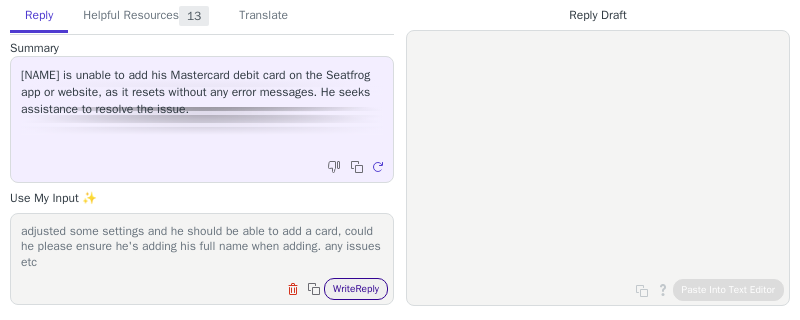type on "flagged by payment provider for review as when he initially tried to add his card he just put '[FIRST]' as the cardholder's name. I've adjusted some settings and he should be able to add a card, could he please ensure he's adding his full name when adding. any issues etc" 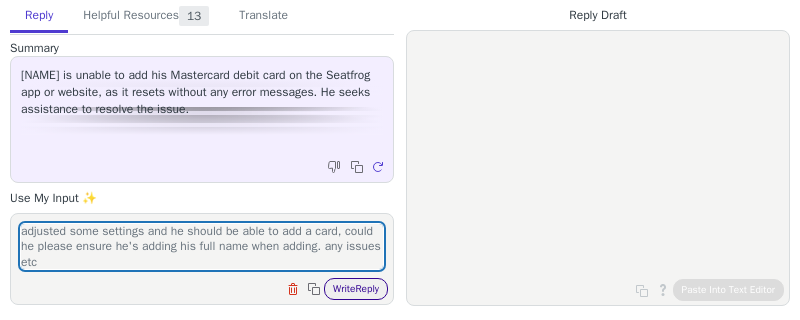 click on "Write  Reply" at bounding box center [356, 289] 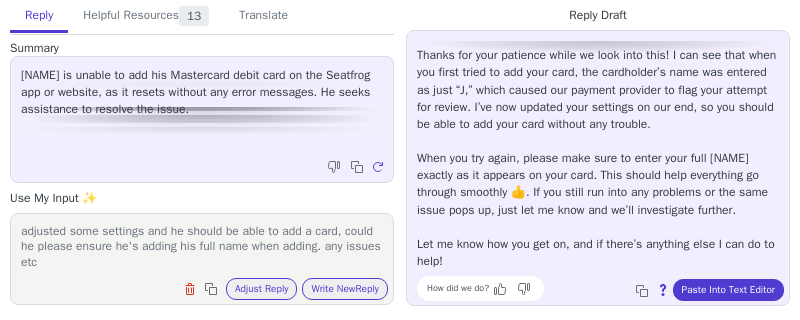 scroll, scrollTop: 62, scrollLeft: 0, axis: vertical 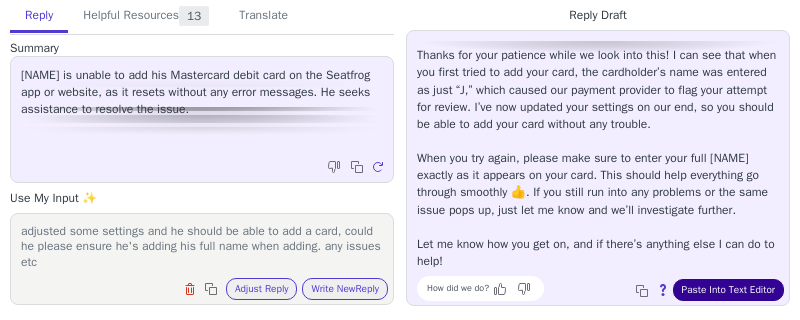 click on "Paste Into Text Editor" at bounding box center (728, 290) 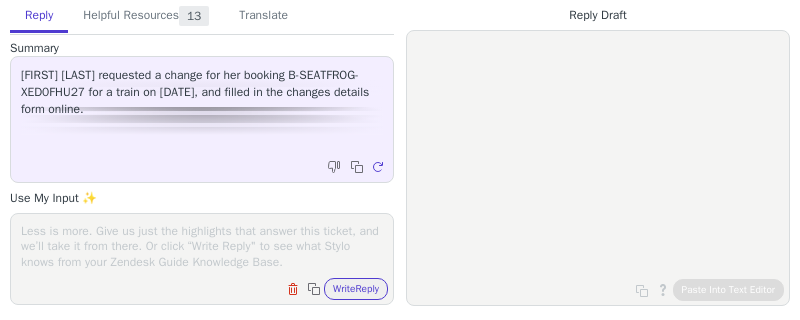scroll, scrollTop: 0, scrollLeft: 0, axis: both 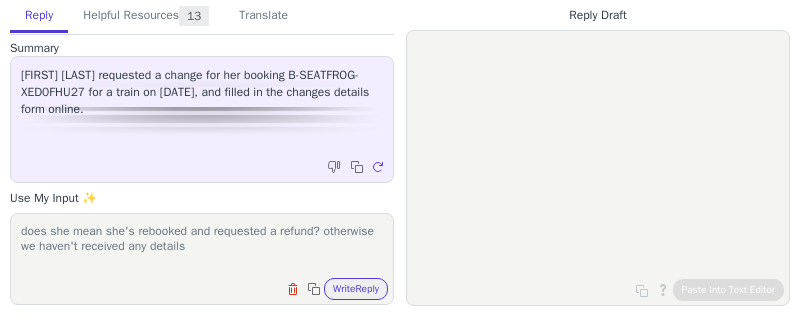 type on "does she mean she's rebooked and requested a refund? otherwise we haven't received any details" 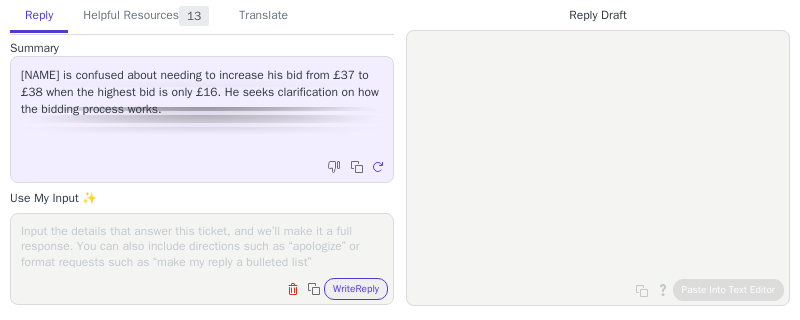 scroll, scrollTop: 0, scrollLeft: 0, axis: both 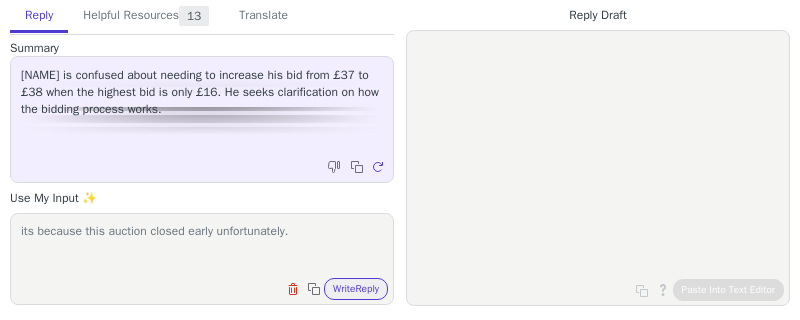 type on "its because this auction closed early unfortunately." 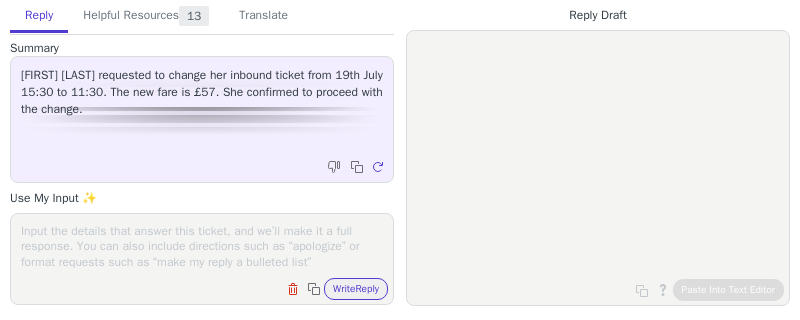 scroll, scrollTop: 0, scrollLeft: 0, axis: both 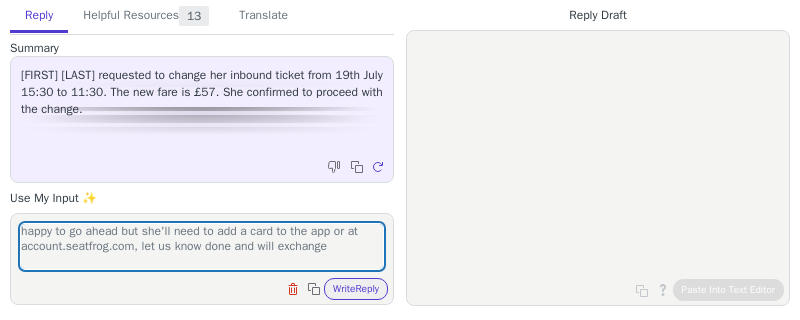 click on "happy to go ahead but she'll need to add a card to the app or at account.seatfrog.com, let us know done and will exchange Clear field Copy to clipboard Write  Reply" at bounding box center [202, 259] 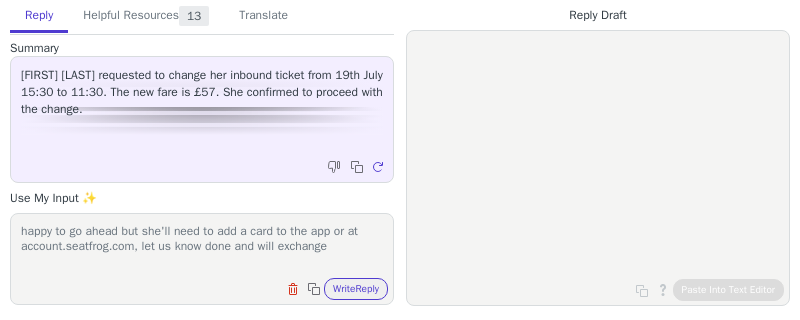 click on "happy to go ahead but she'll need to add a card to the app or at account.seatfrog.com, let us know done and will exchange" at bounding box center [202, 246] 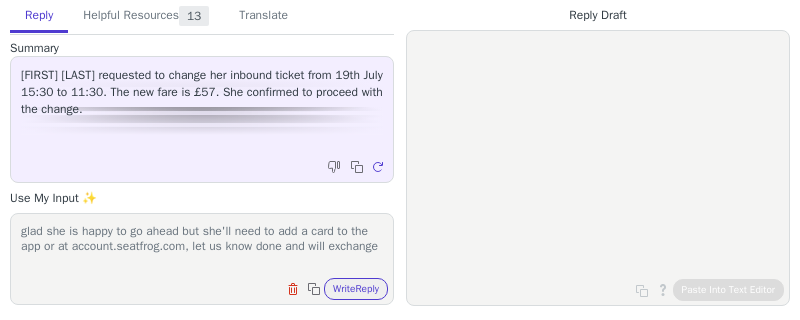 type on "glad she is happy to go ahead but she'll need to add a card to the app or at account.seatfrog.com, let us know done and will exchange" 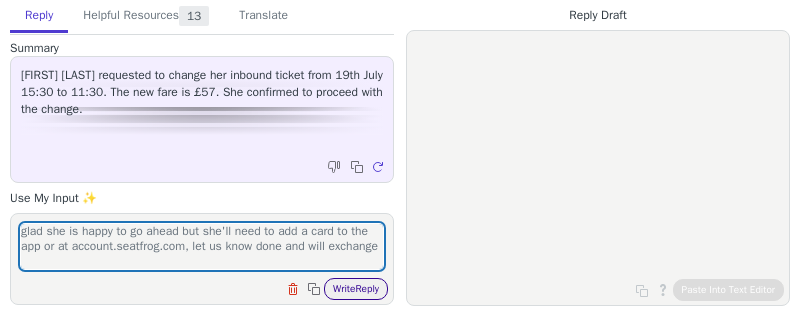 click on "Write  Reply" at bounding box center (356, 289) 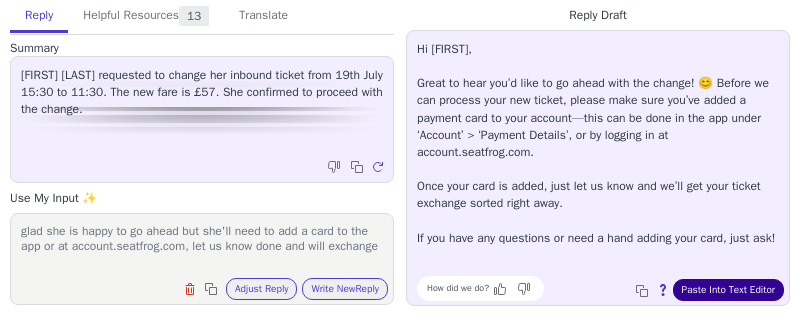 click on "Paste Into Text Editor" at bounding box center [728, 290] 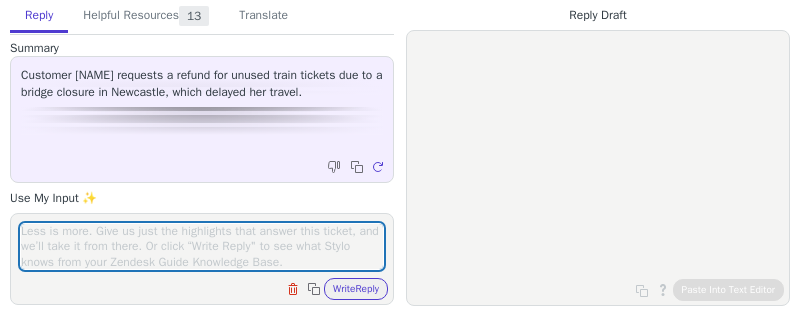 scroll, scrollTop: 0, scrollLeft: 0, axis: both 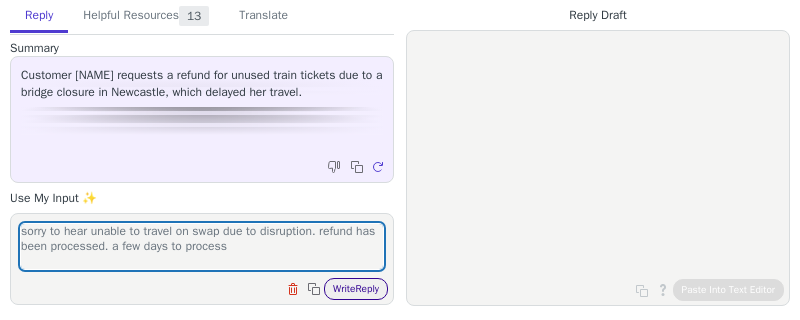 type on "sorry to hear unable to travel on swap due to disruption. refund has been processed. a few days to process" 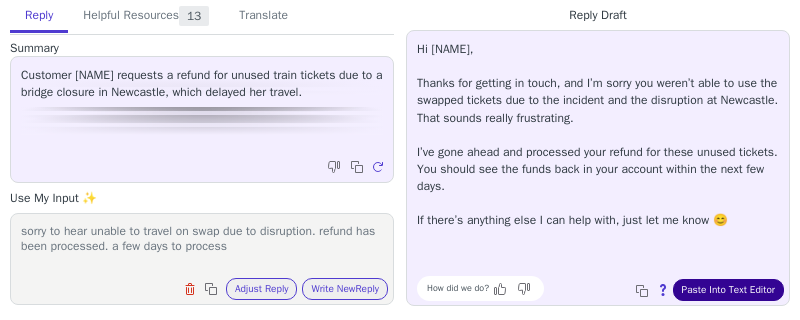 click on "Paste Into Text Editor" at bounding box center (728, 290) 